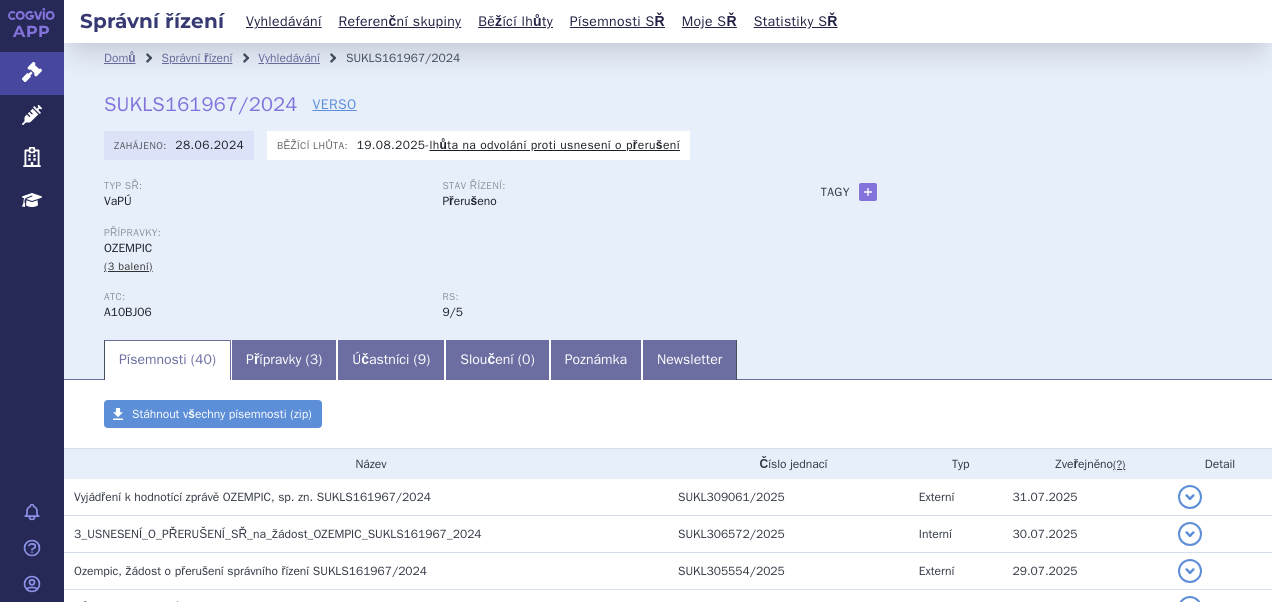 scroll, scrollTop: 0, scrollLeft: 0, axis: both 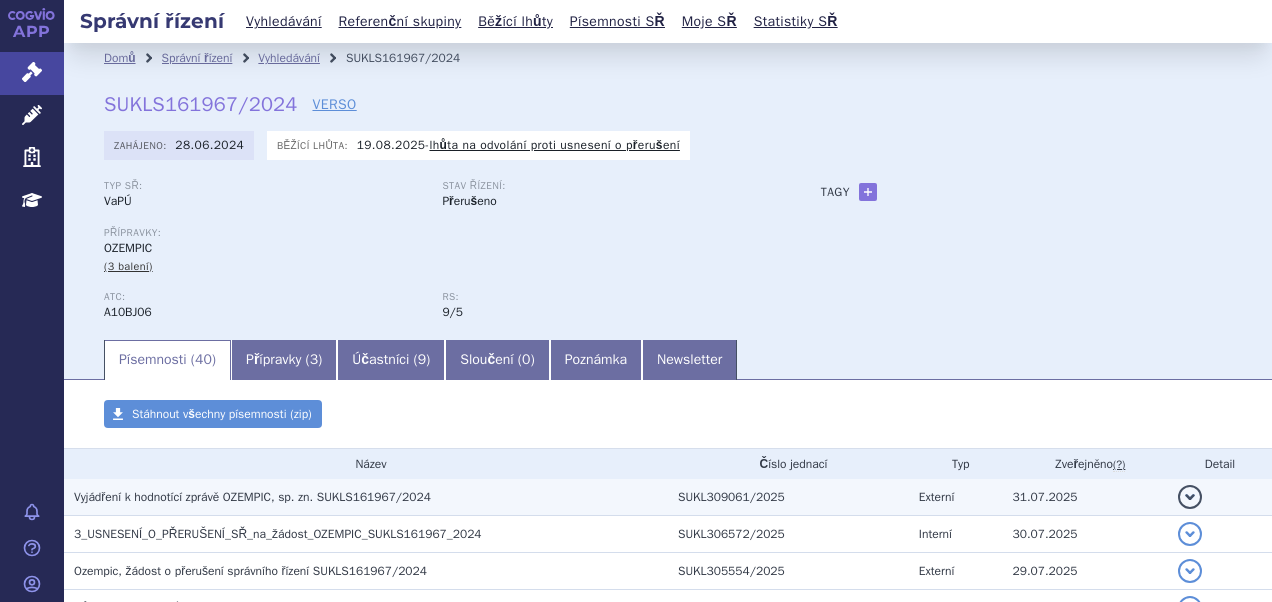 click on "Vyjádření k hodnotící zprávě OZEMPIC, sp. zn. SUKLS161967/2024" at bounding box center (252, 497) 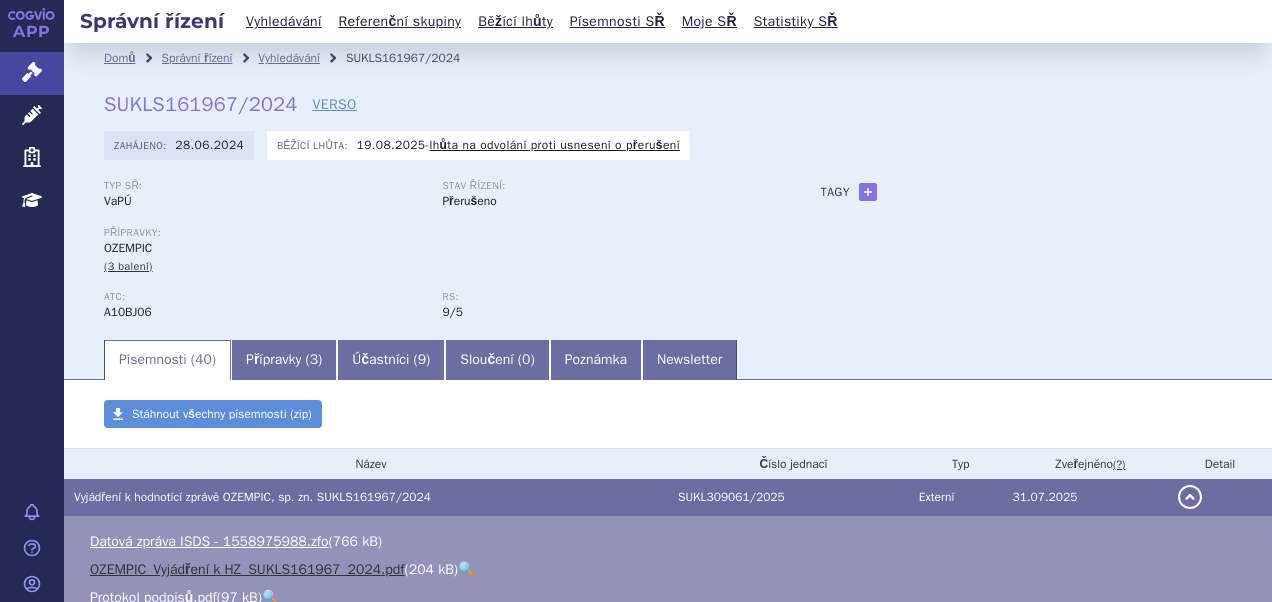 click on "OZEMPIC_Vyjádření k HZ_SUKLS161967_2024.pdf" at bounding box center (247, 569) 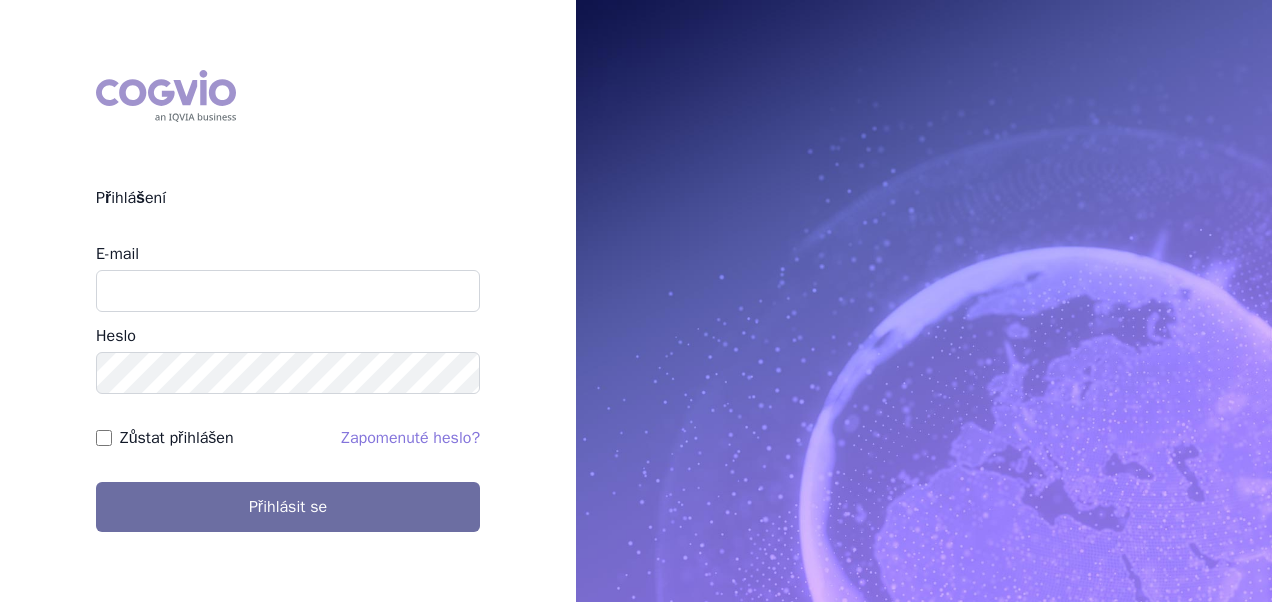 scroll, scrollTop: 0, scrollLeft: 0, axis: both 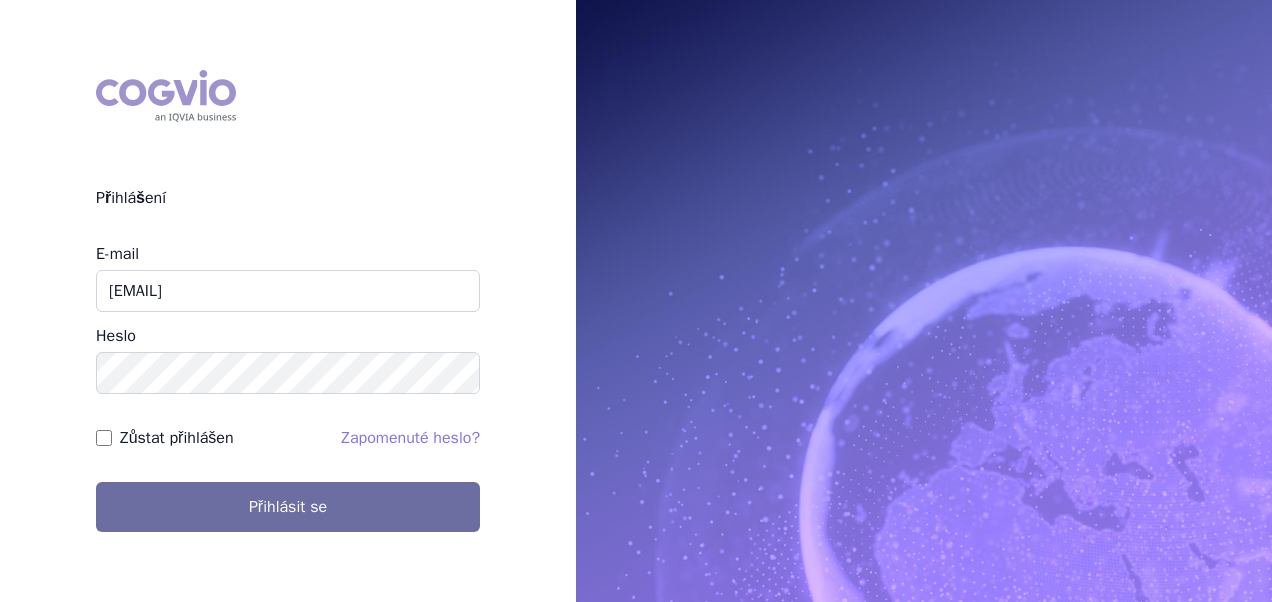 click on "COGVIO
Přihlášení
E-mail
aplikace.ocul1@vzp.cz
Heslo
Zůstat přihlášen
Zapomenuté heslo?
Přihlásit se" at bounding box center (288, 300) 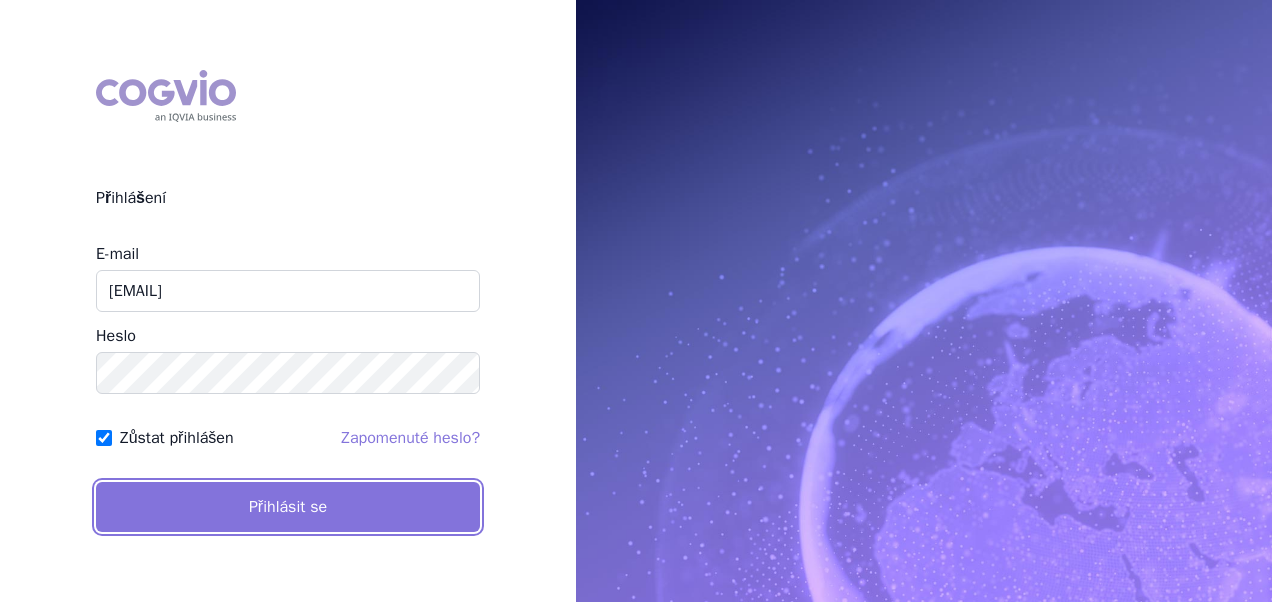 click on "Přihlásit se" at bounding box center [288, 507] 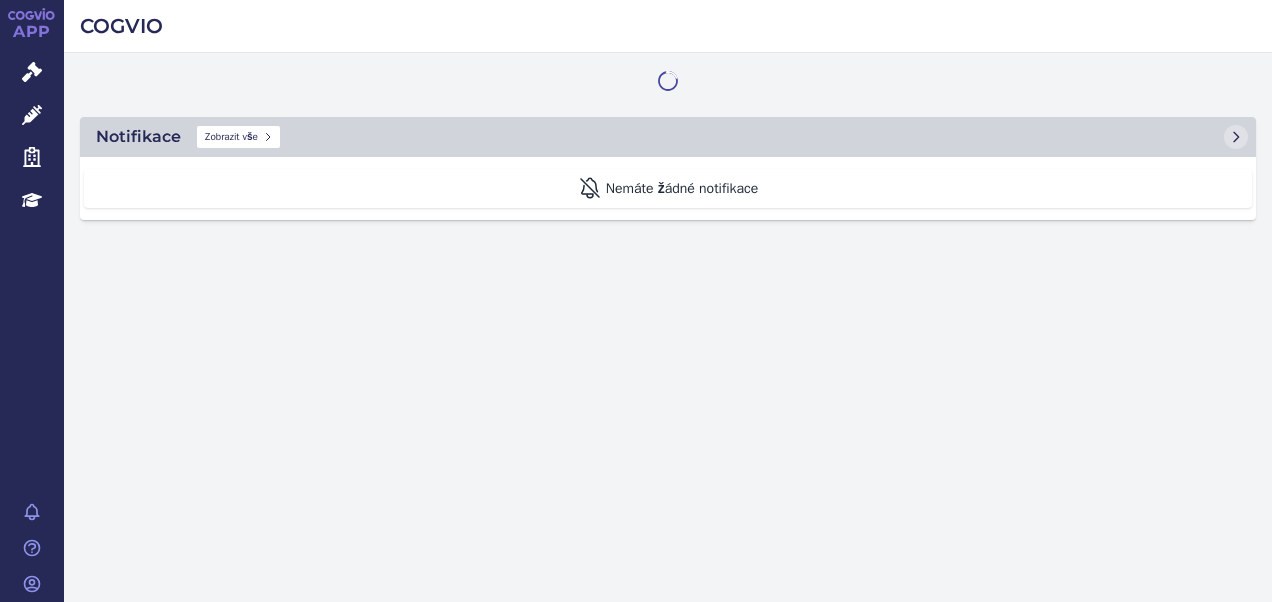 scroll, scrollTop: 0, scrollLeft: 0, axis: both 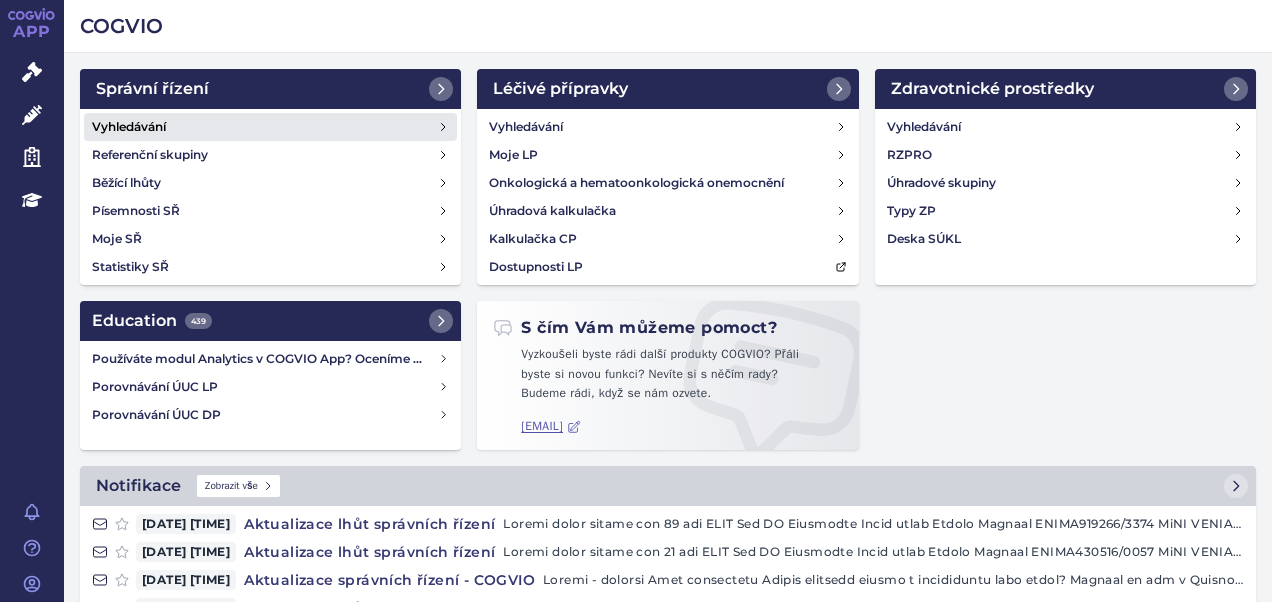 click on "Vyhledávání" at bounding box center [129, 127] 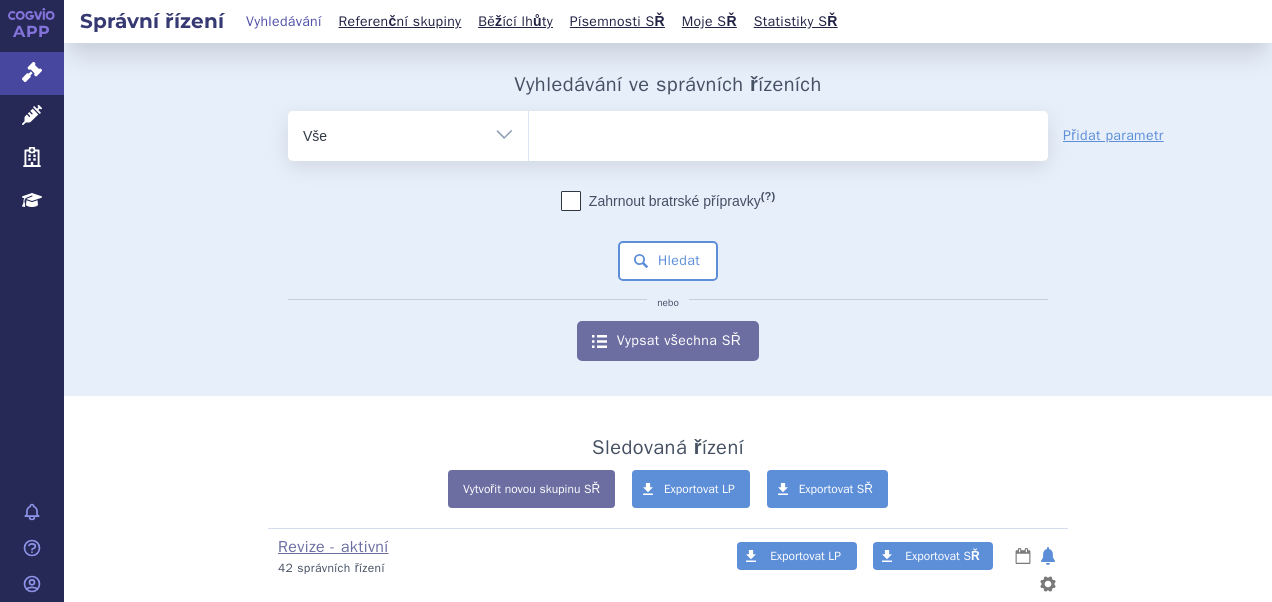 scroll, scrollTop: 0, scrollLeft: 0, axis: both 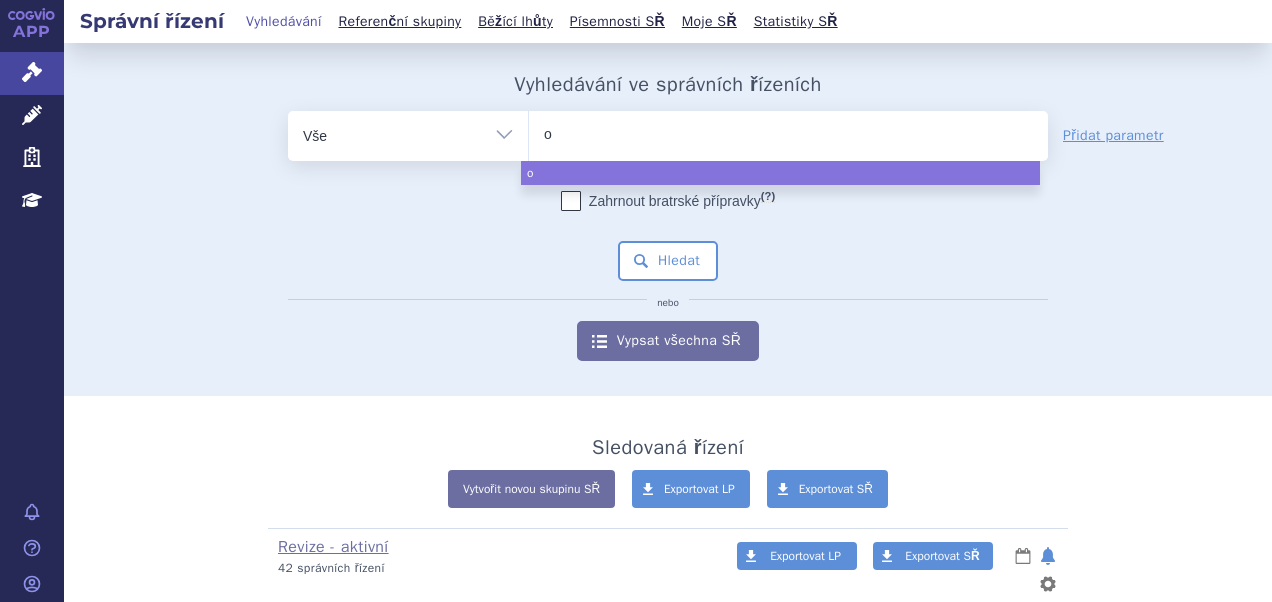type on "oz" 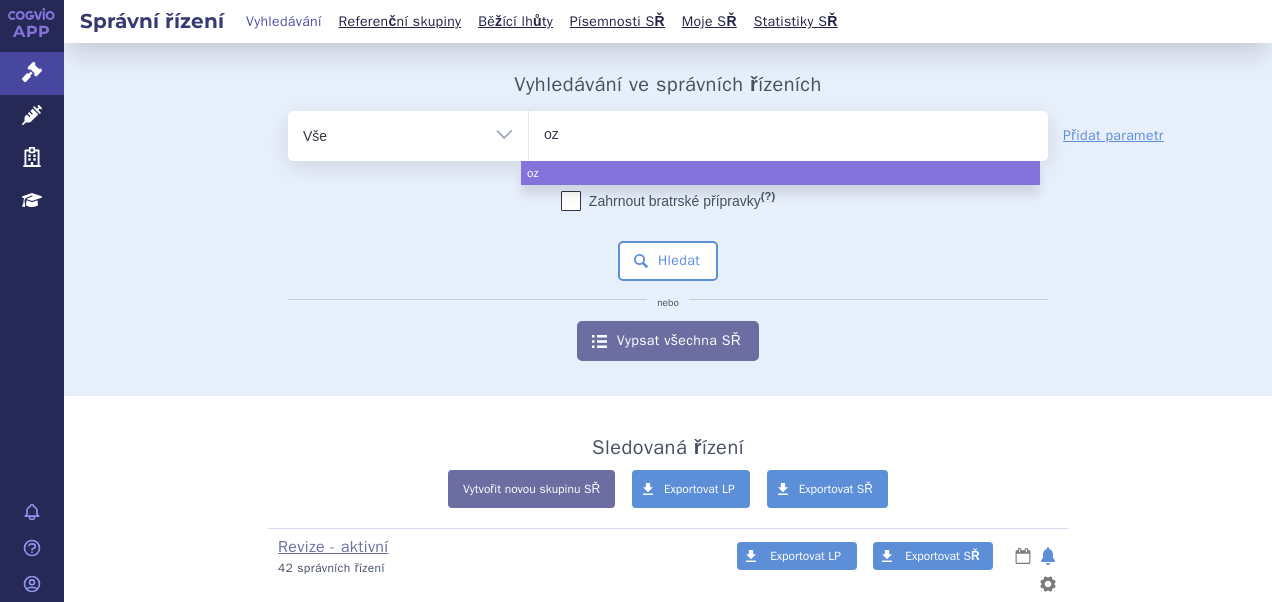 type on "oze" 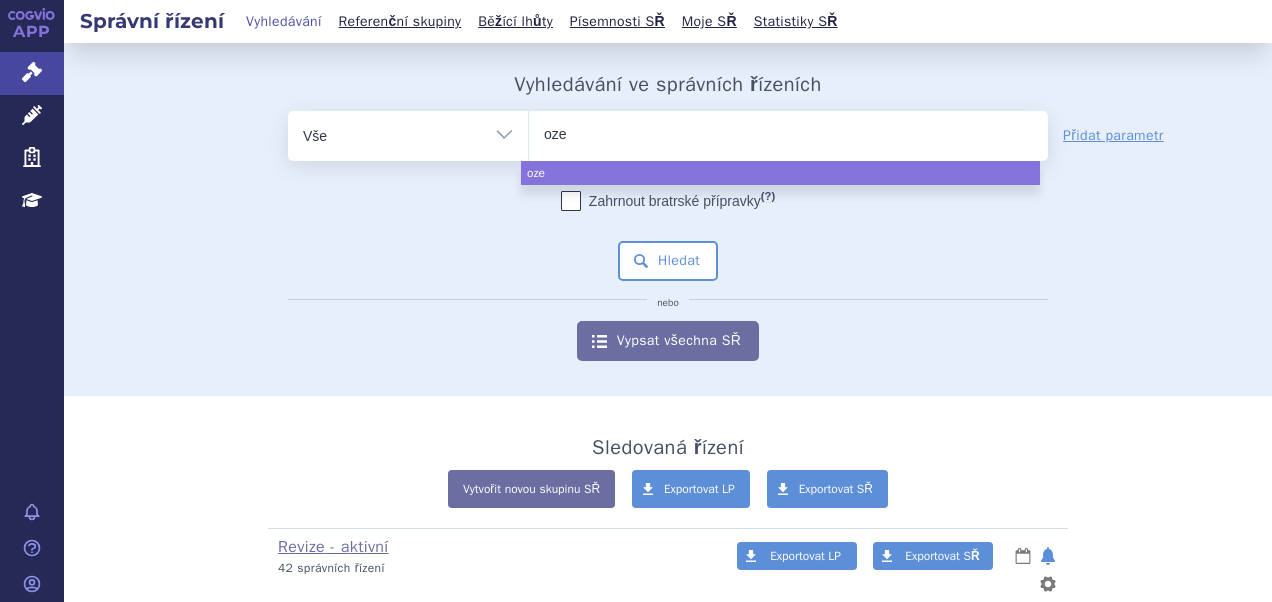 type on "ozem" 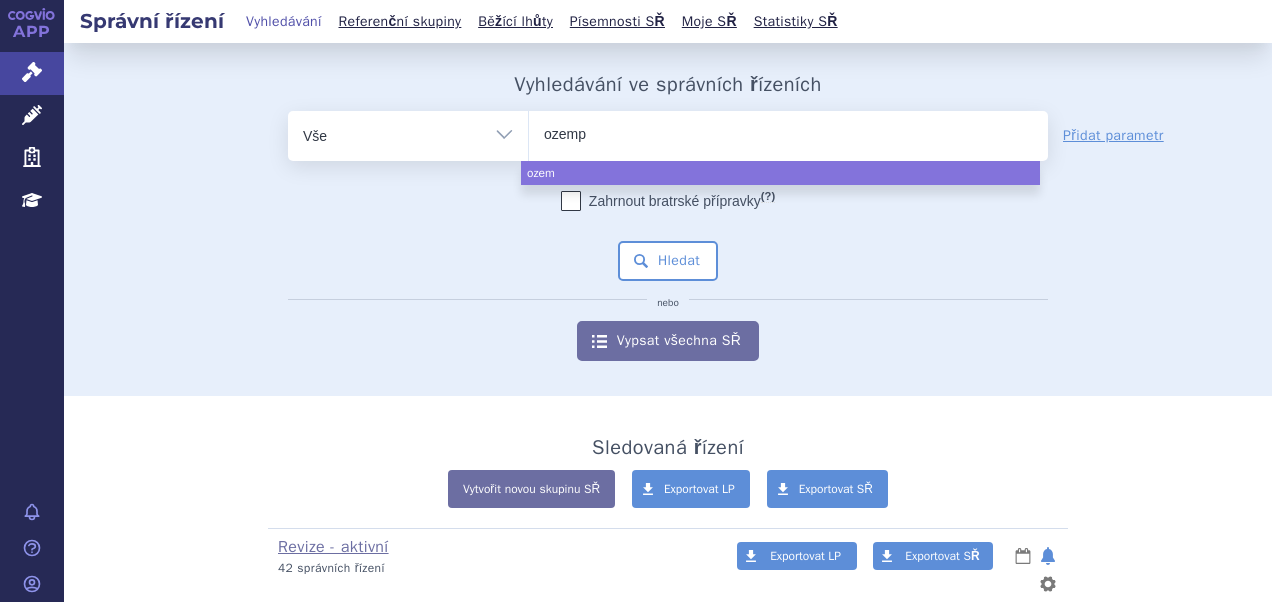 type on "ozempi" 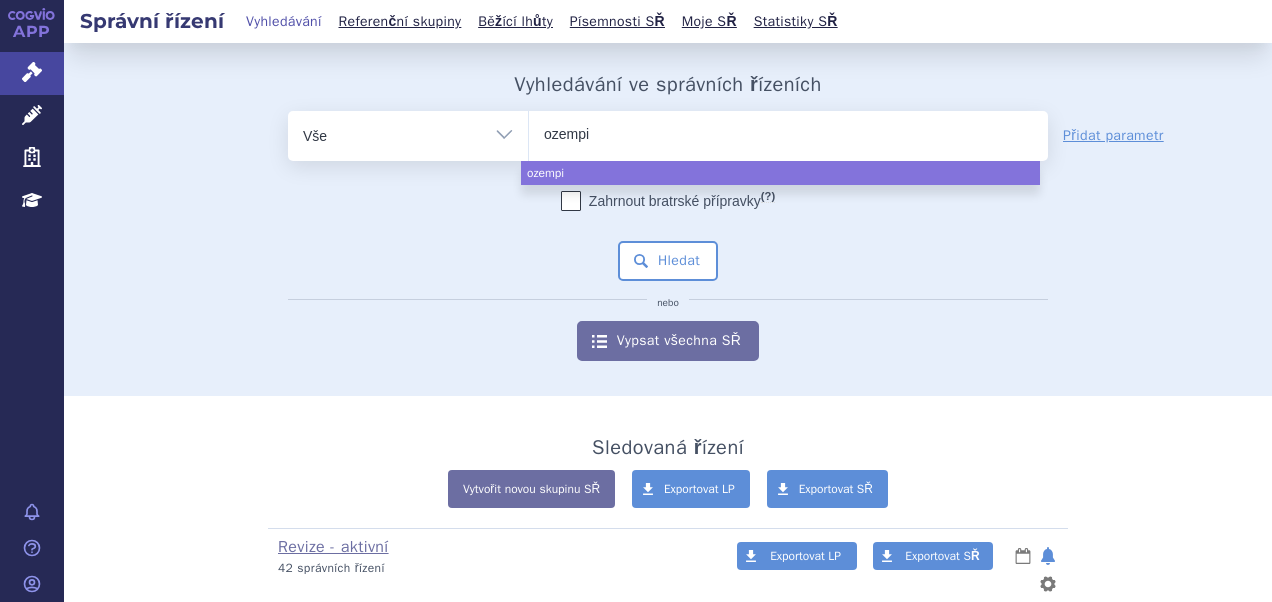 type on "ozempic" 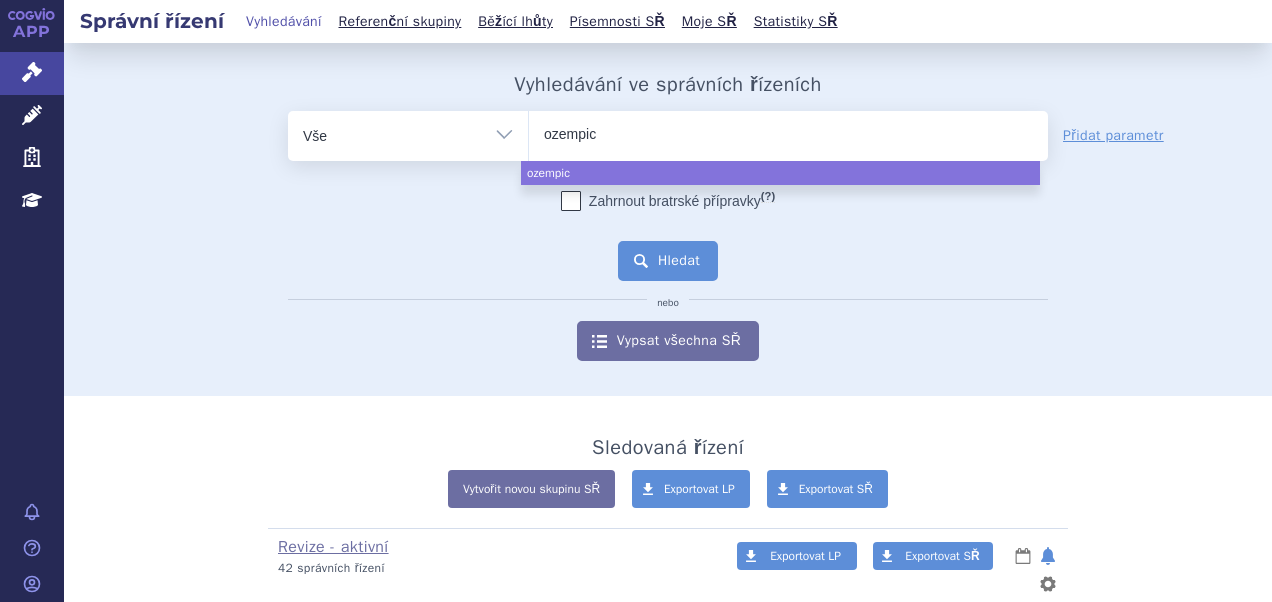 select on "ozempic" 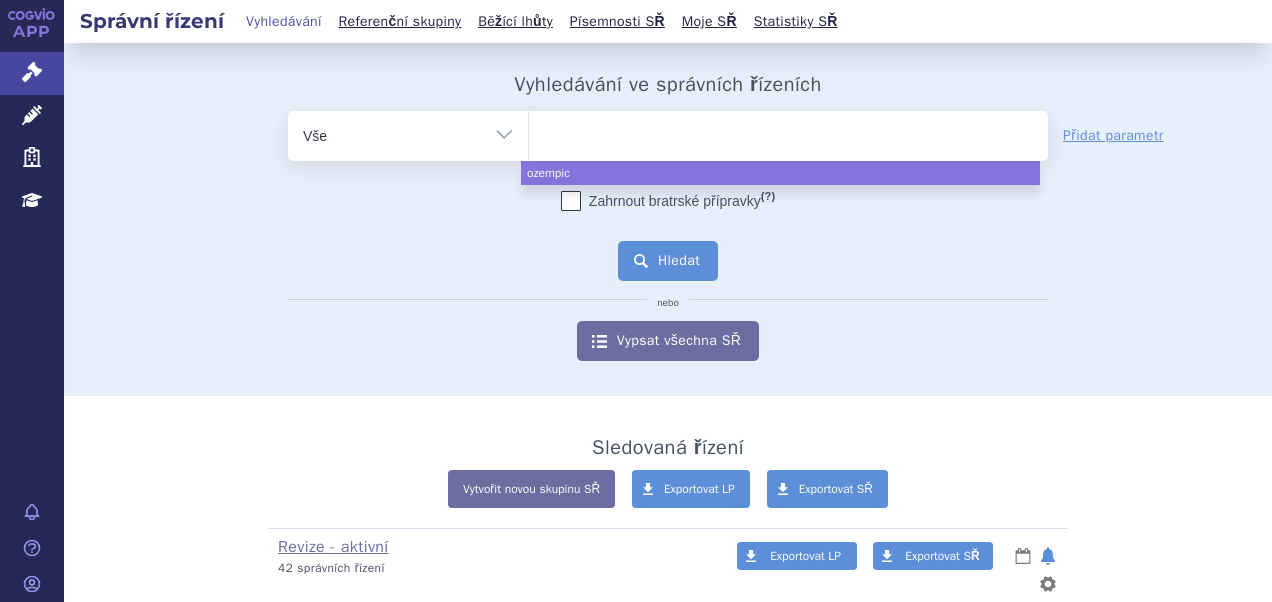 click on "Hledat" at bounding box center (668, 261) 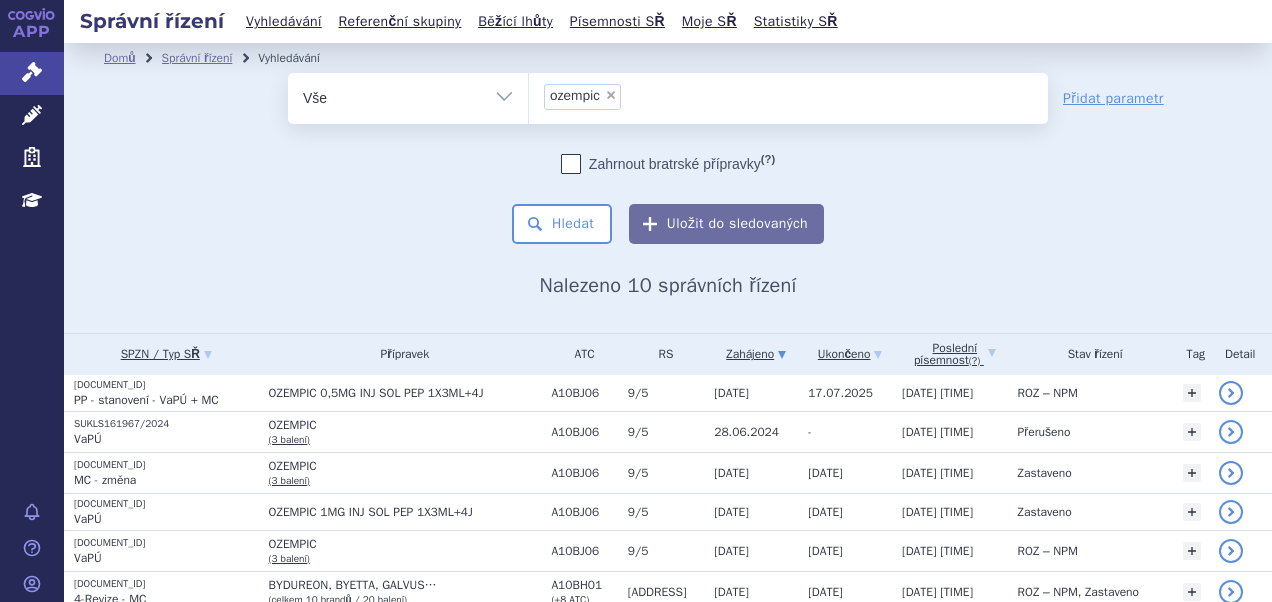 scroll, scrollTop: 0, scrollLeft: 0, axis: both 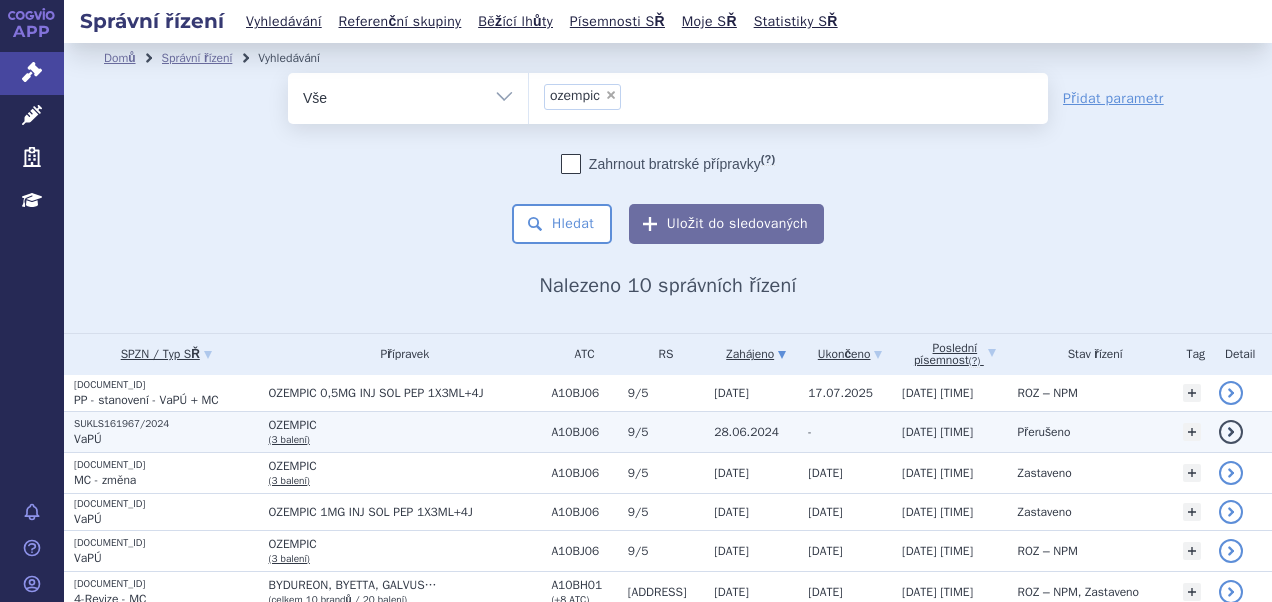 click on "SUKLS161967/2024" at bounding box center [166, 424] 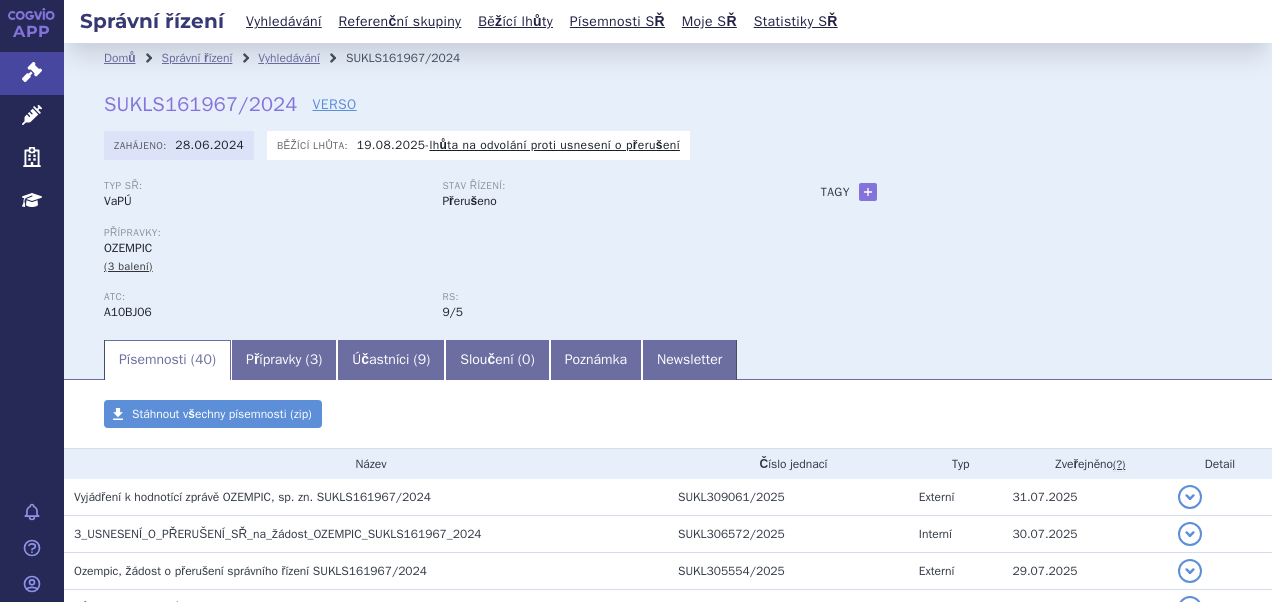 scroll, scrollTop: 0, scrollLeft: 0, axis: both 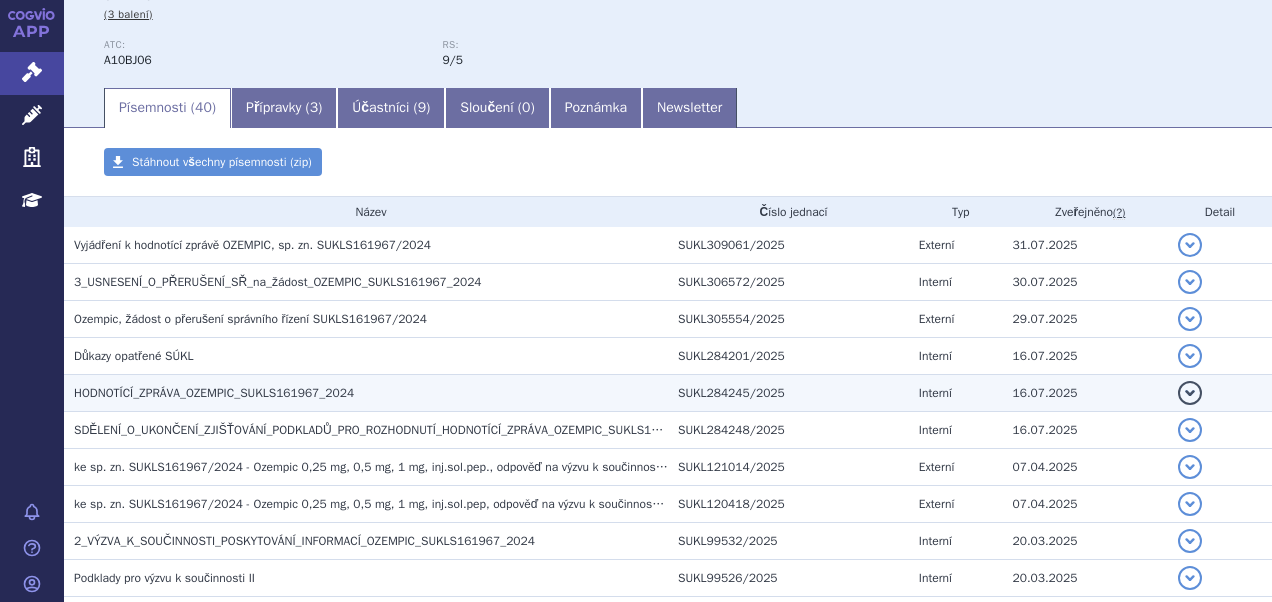 click on "HODNOTÍCÍ_ZPRÁVA_OZEMPIC_SUKLS161967_2024" at bounding box center [214, 393] 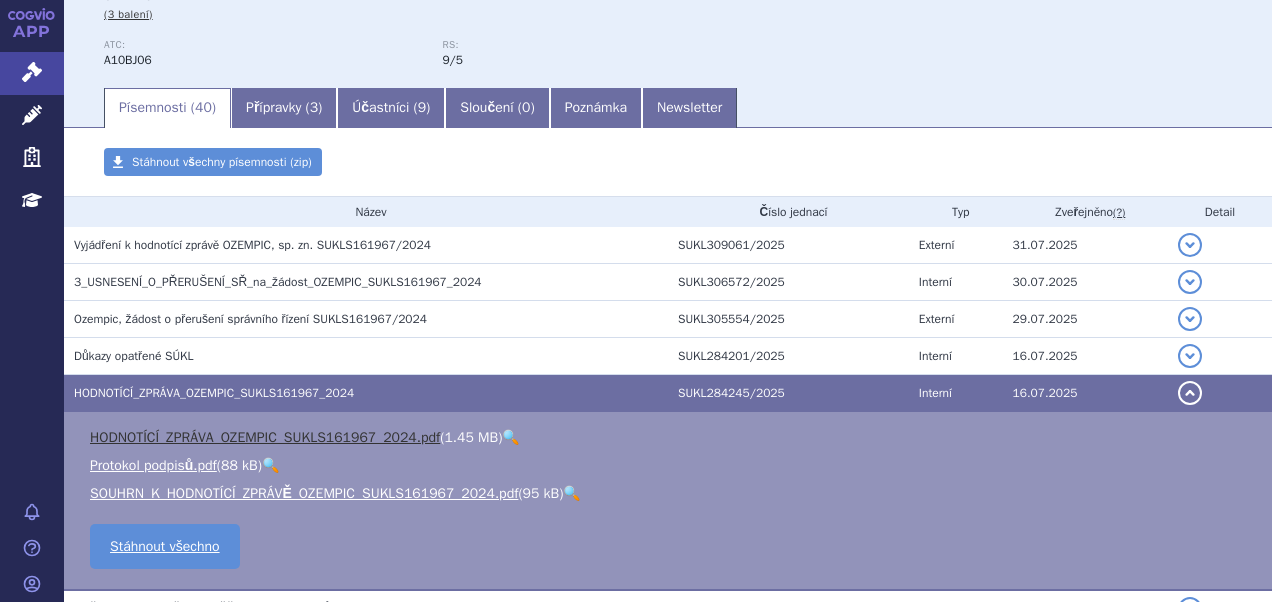 click on "HODNOTÍCÍ_ZPRÁVA_OZEMPIC_SUKLS161967_2024.pdf" at bounding box center [265, 437] 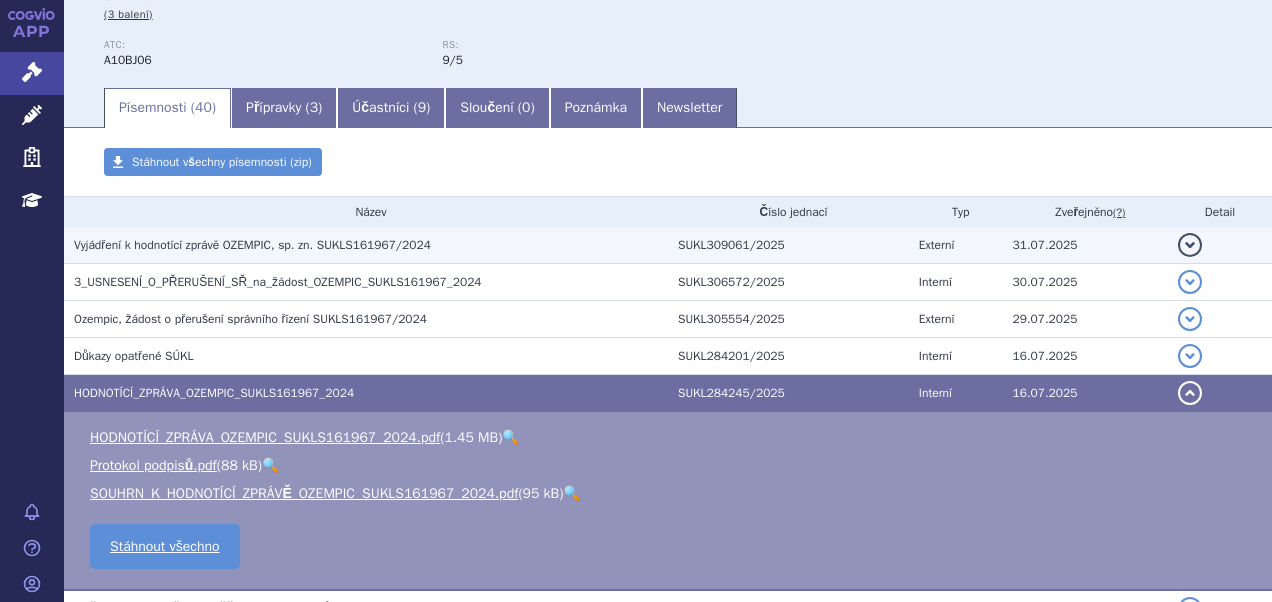 click on "Vyjádření k hodnotící zprávě OZEMPIC, sp. zn. SUKLS161967/2024" at bounding box center [252, 245] 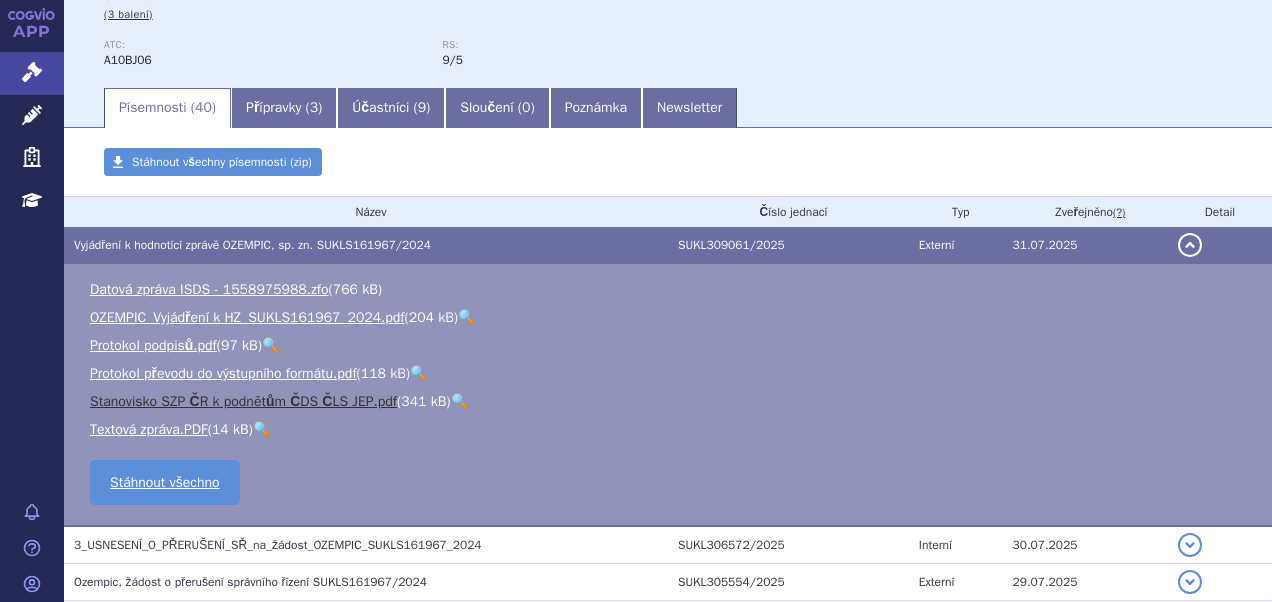 click on "Stanovisko SZP ČR k podnětům ČDS ČLS JEP.pdf" at bounding box center (243, 401) 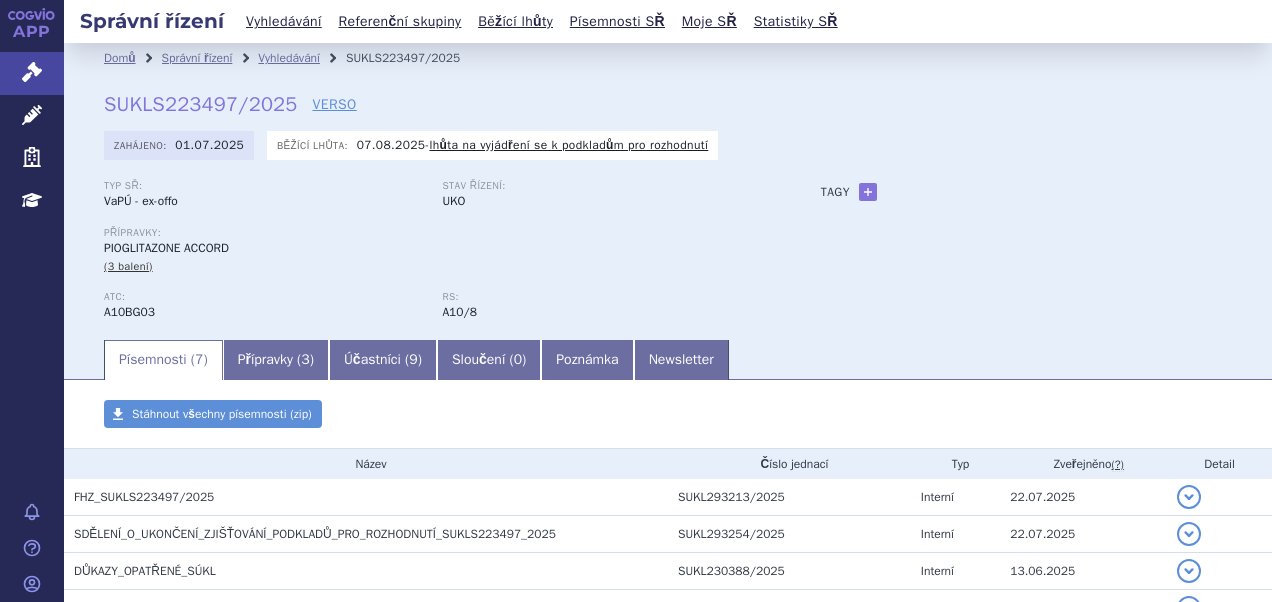 scroll, scrollTop: 0, scrollLeft: 0, axis: both 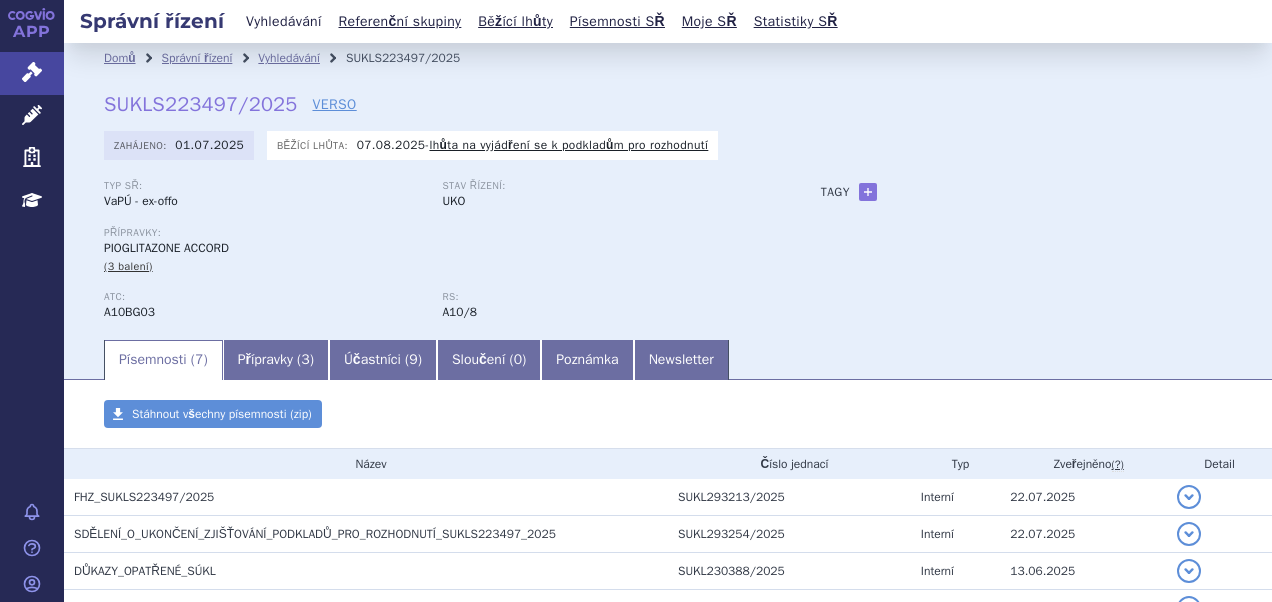 click on "Vyhledávání" at bounding box center [284, 21] 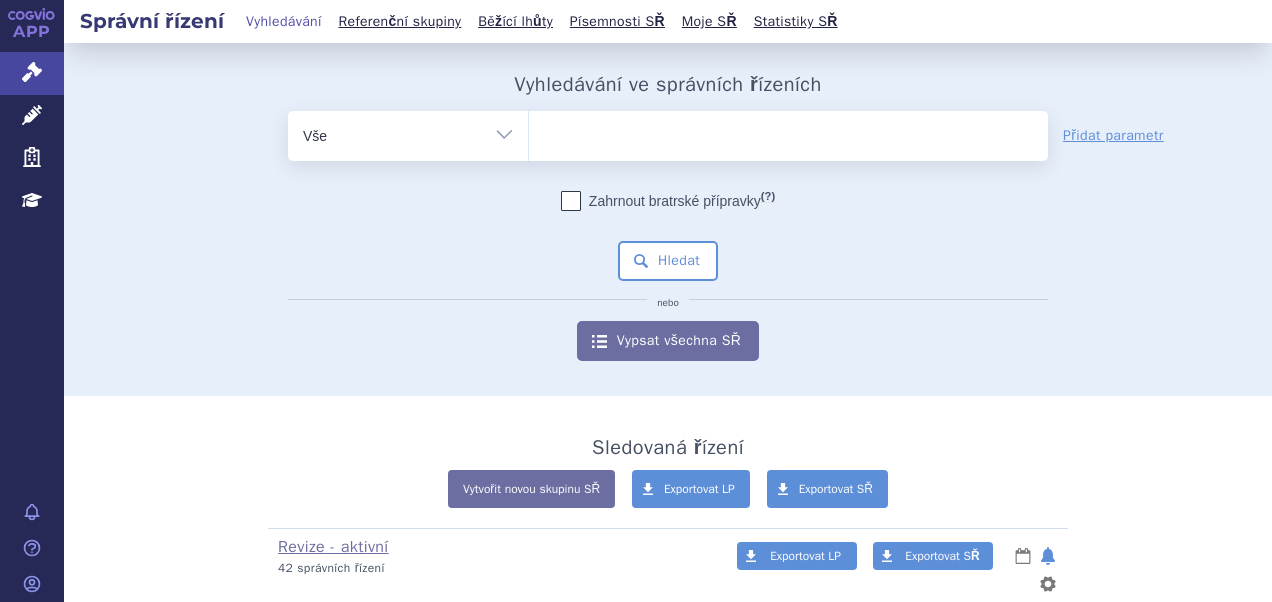 click at bounding box center [788, 132] 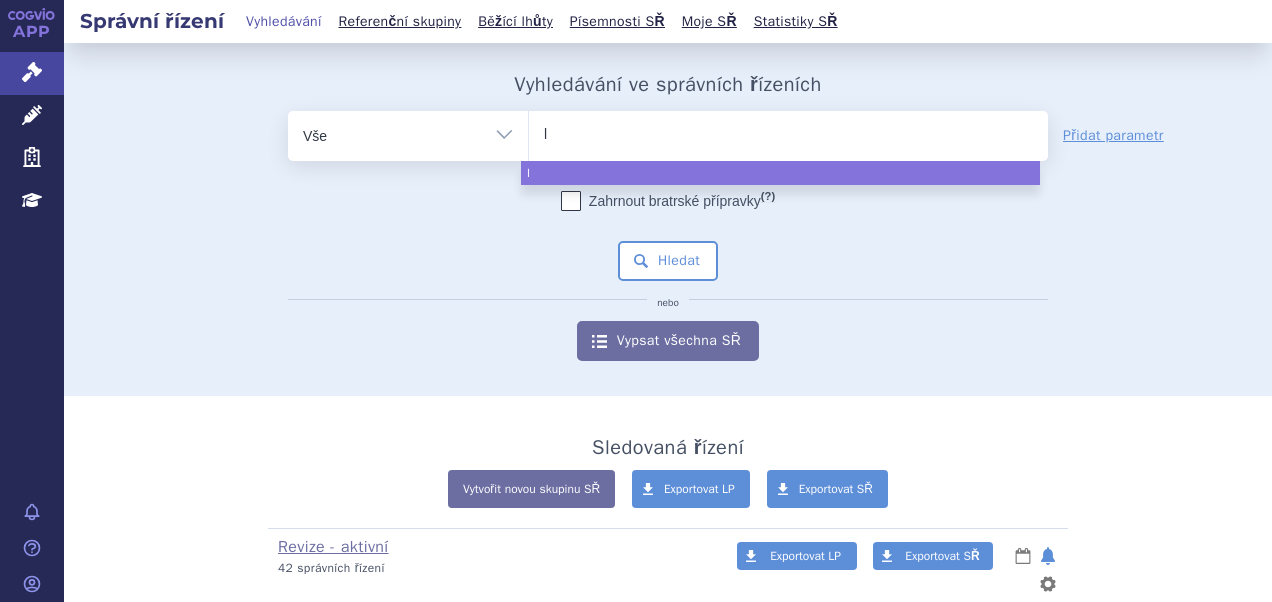 type on "ly" 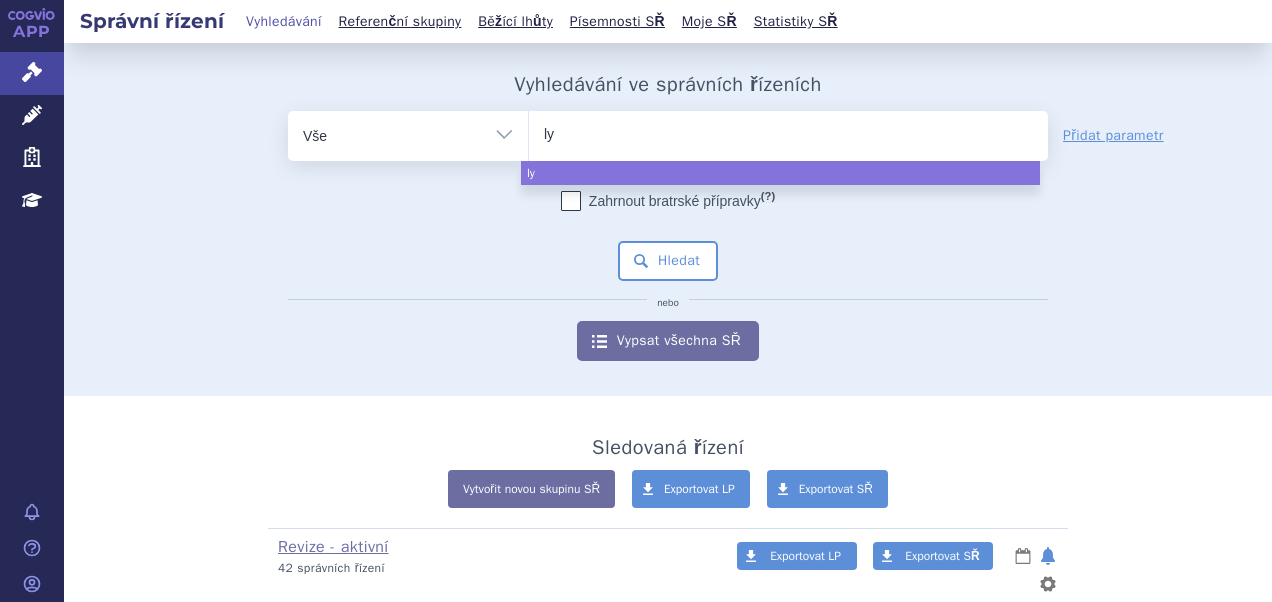 type on "lyn" 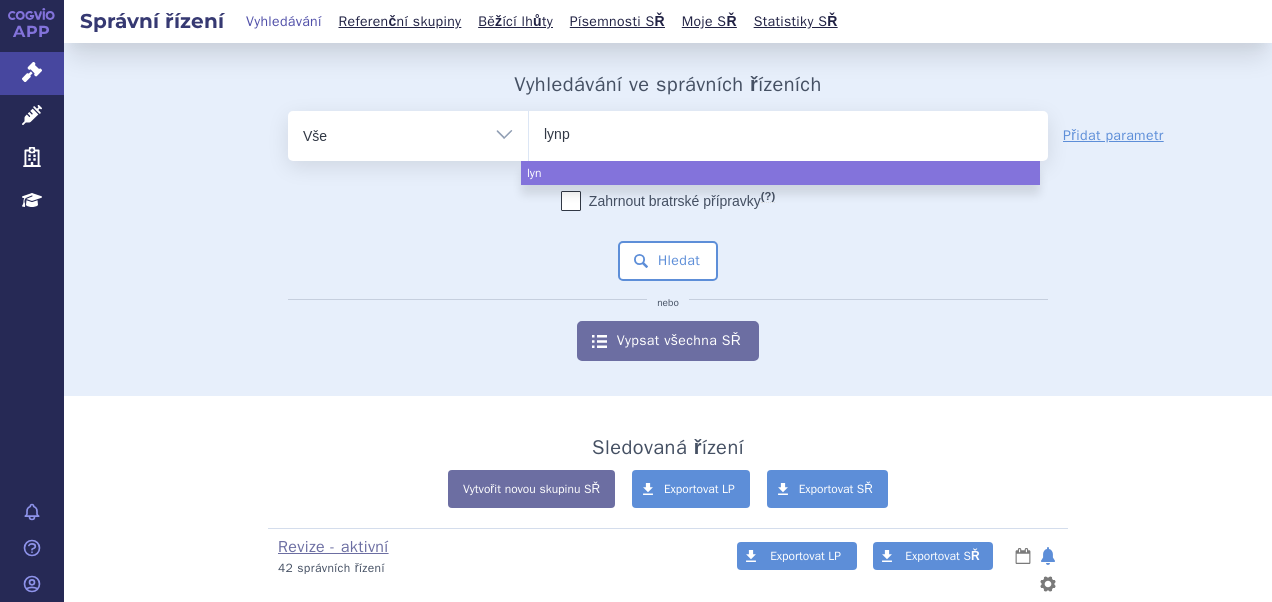 type on "lynpa" 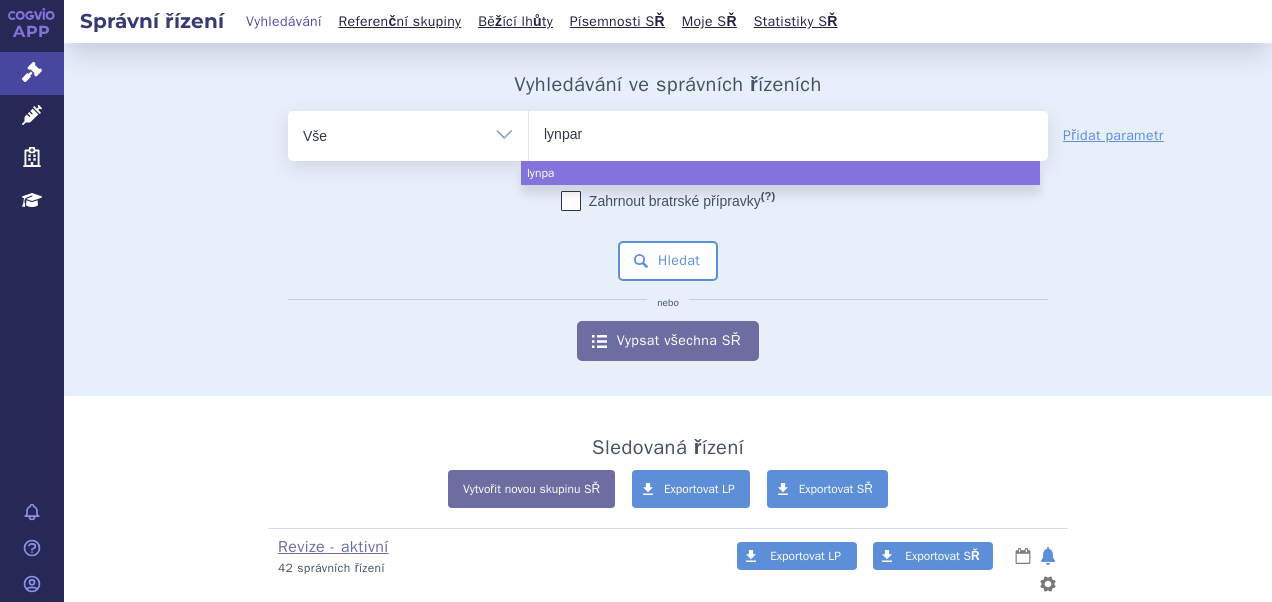type on "lynparz" 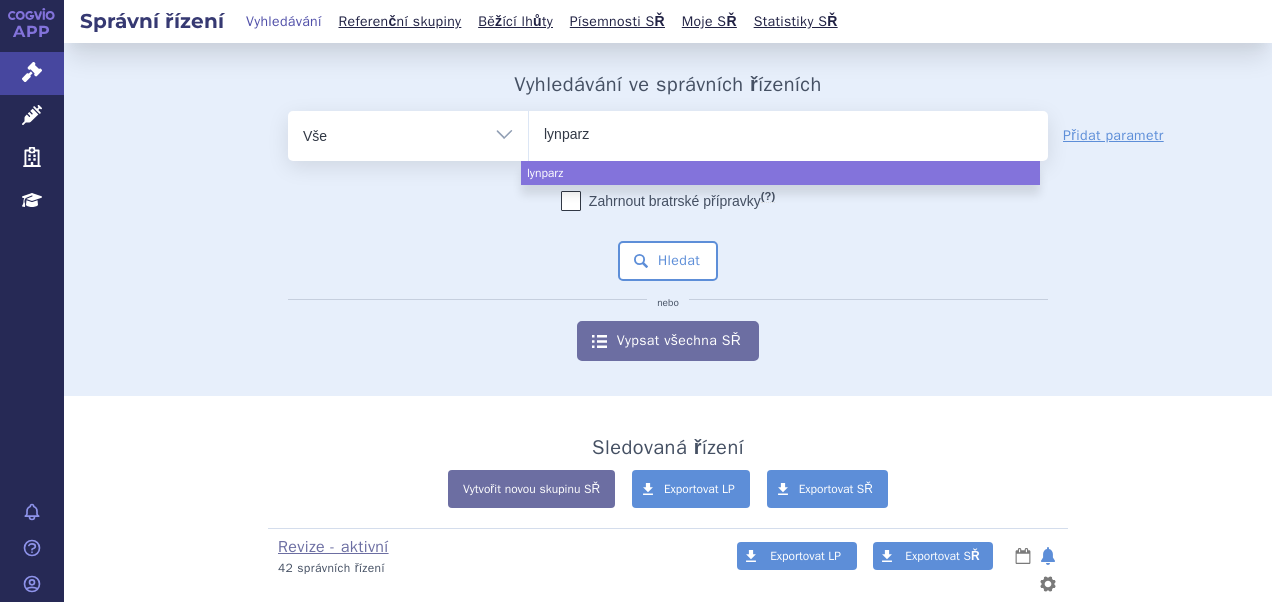 type on "lynparza" 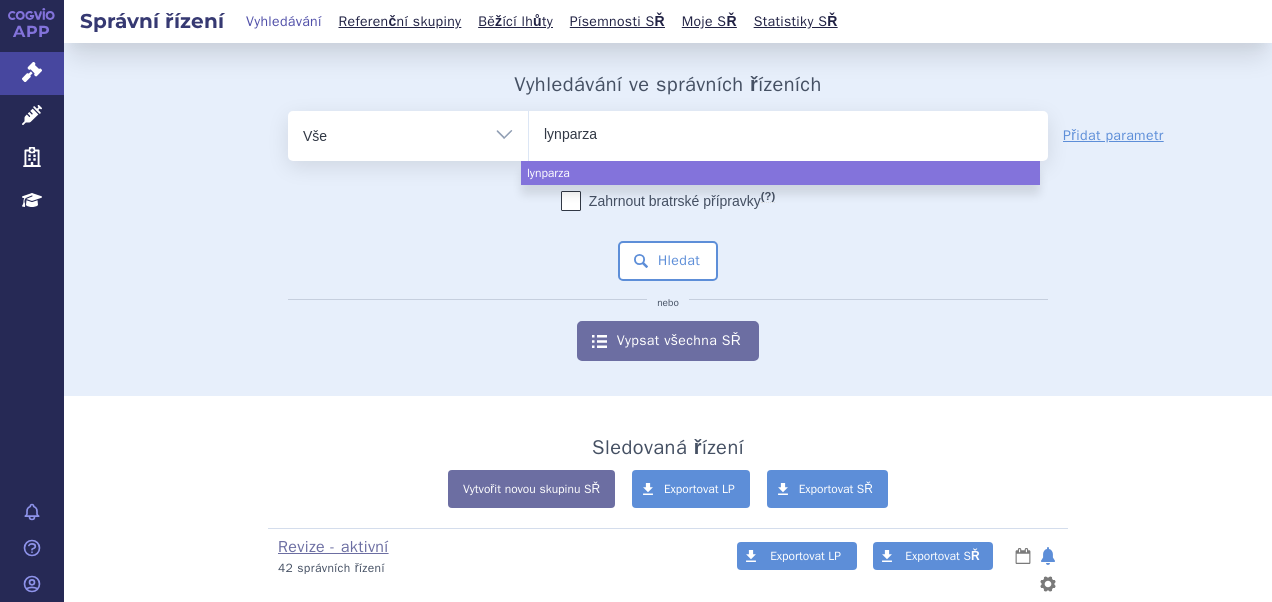 select on "lynparza" 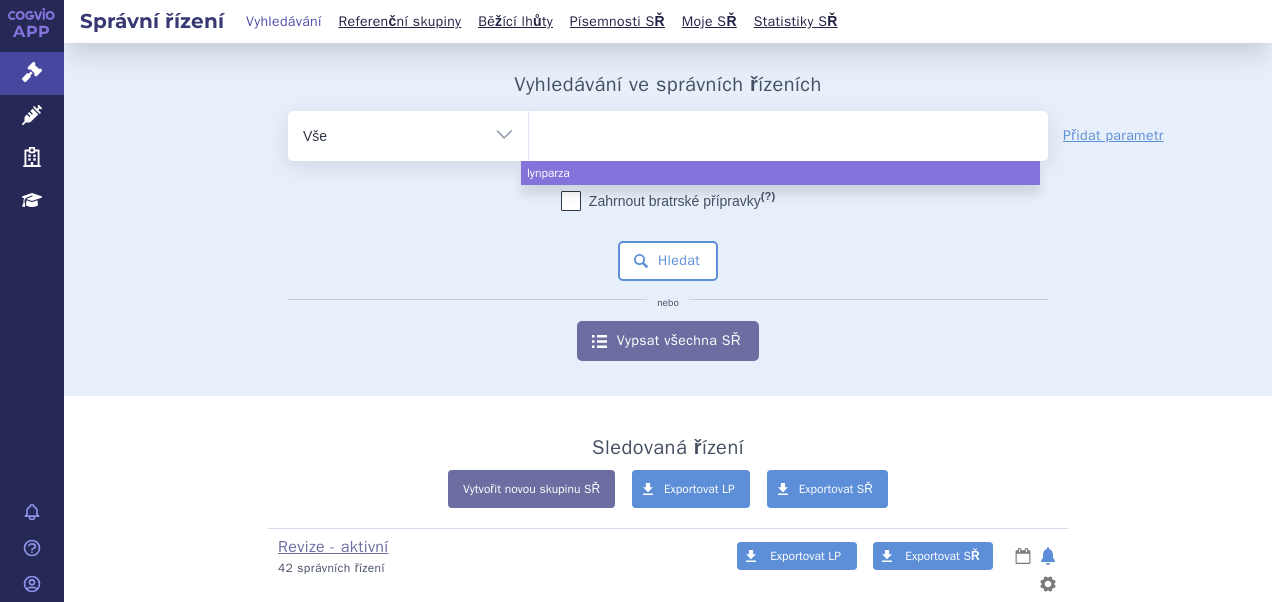 click on "Zahrnout bratrské přípravky  (?)
* Pozor, hledání dle vyhledávacího parametru  Indikační omezení dle MeSH  právě prochází aktualizací, neboť bylo vydáno nové SCAU. Výsledek vašeho hledání může být mírně omezený. Všechna data budou opět k dispozici během několika dní.
Hledat
nebo
Vypsat všechna SŘ" at bounding box center [668, 276] 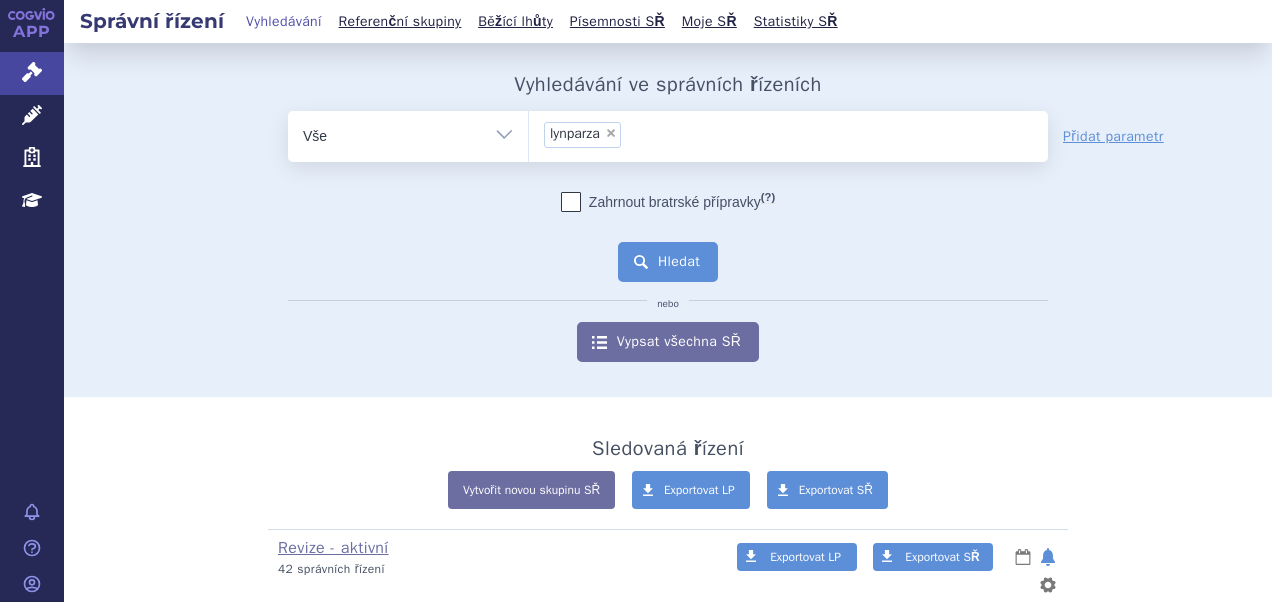 click on "Hledat" at bounding box center [668, 262] 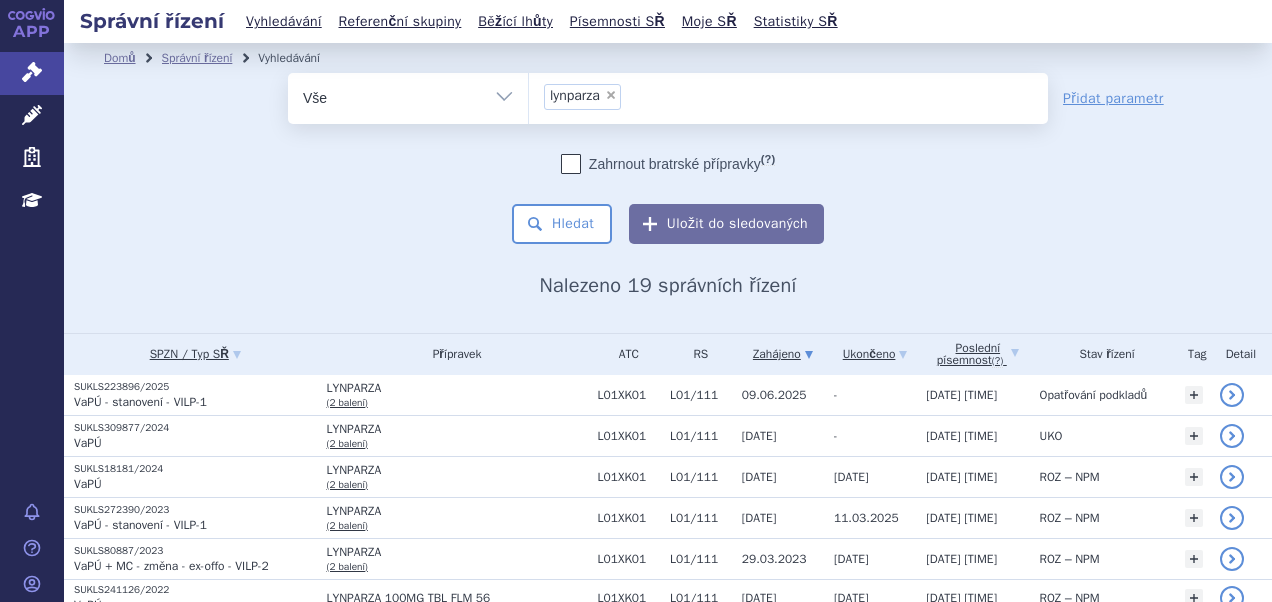 scroll, scrollTop: 0, scrollLeft: 0, axis: both 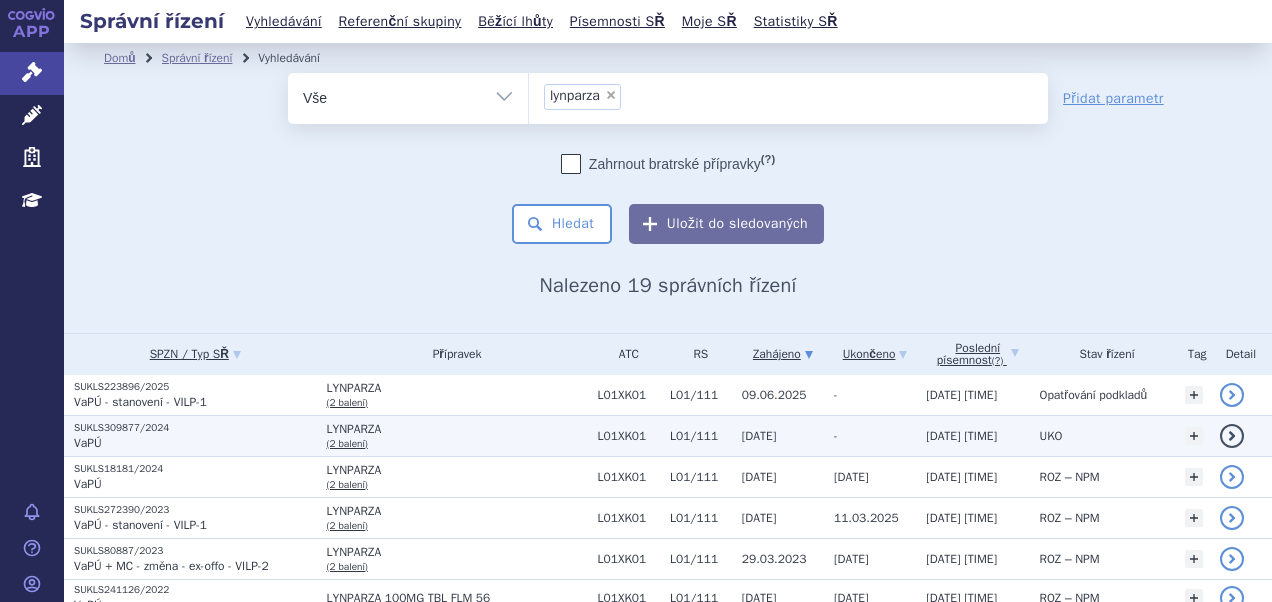 click on "SUKLS309877/2024" at bounding box center [195, 428] 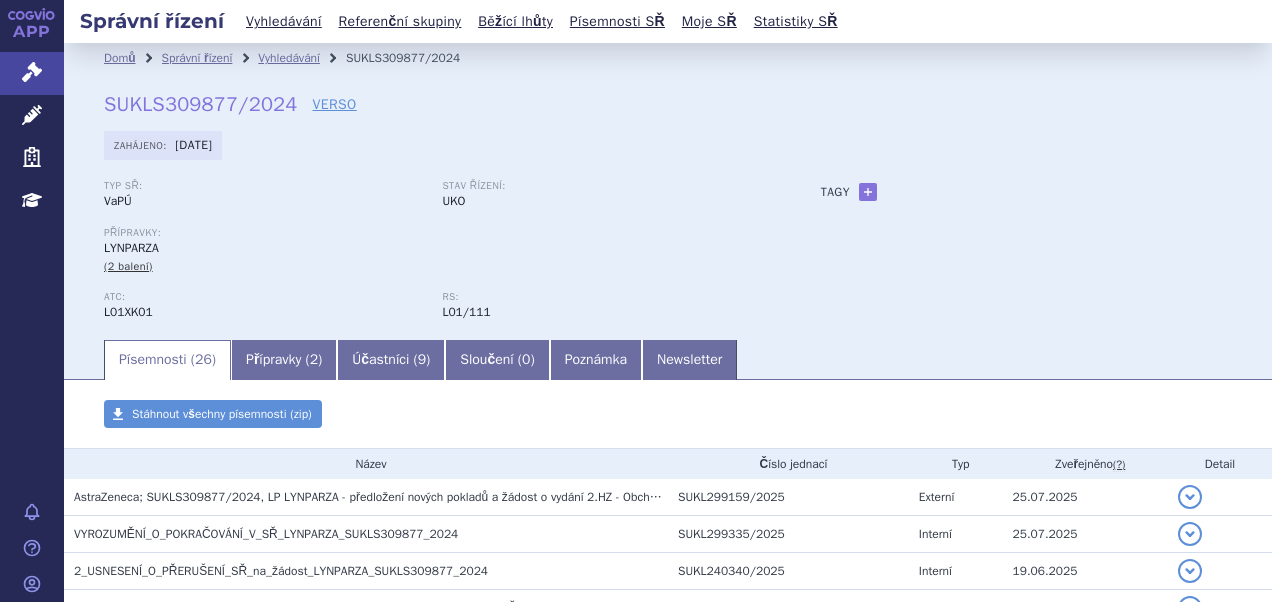 scroll, scrollTop: 0, scrollLeft: 0, axis: both 